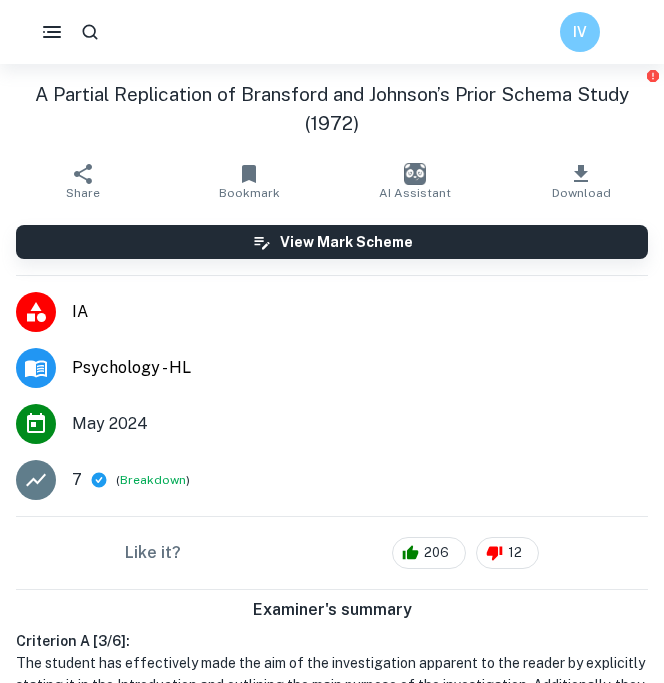scroll, scrollTop: 0, scrollLeft: 0, axis: both 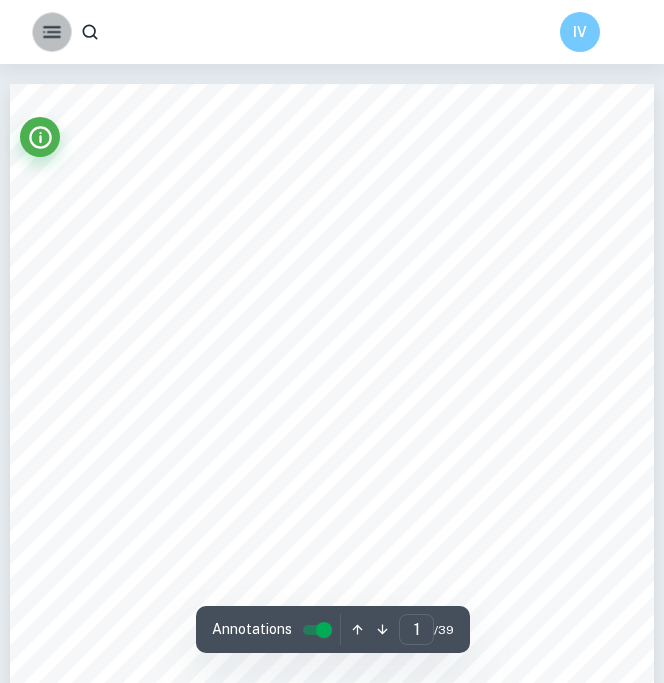 click 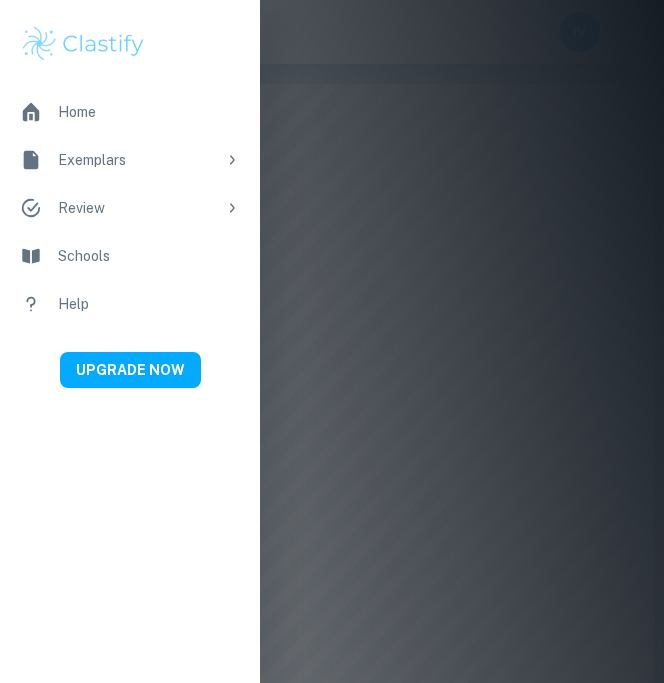 click 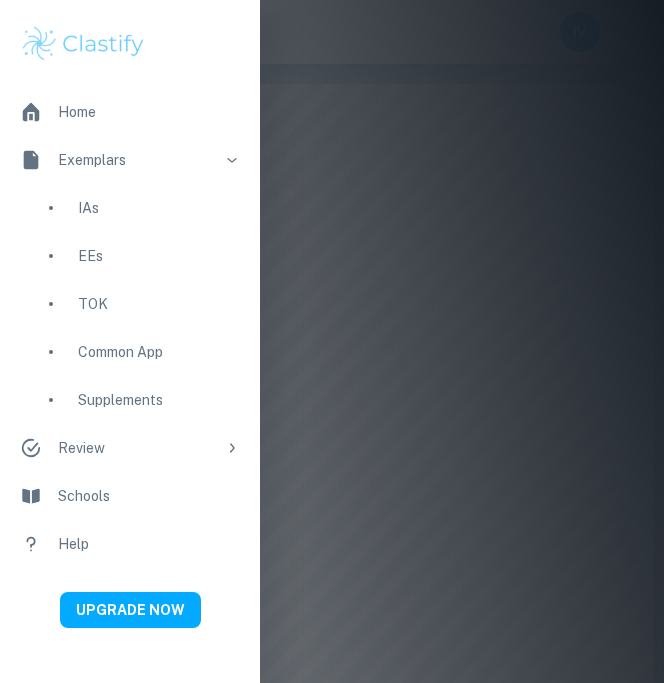 click on "IAs" at bounding box center [130, 208] 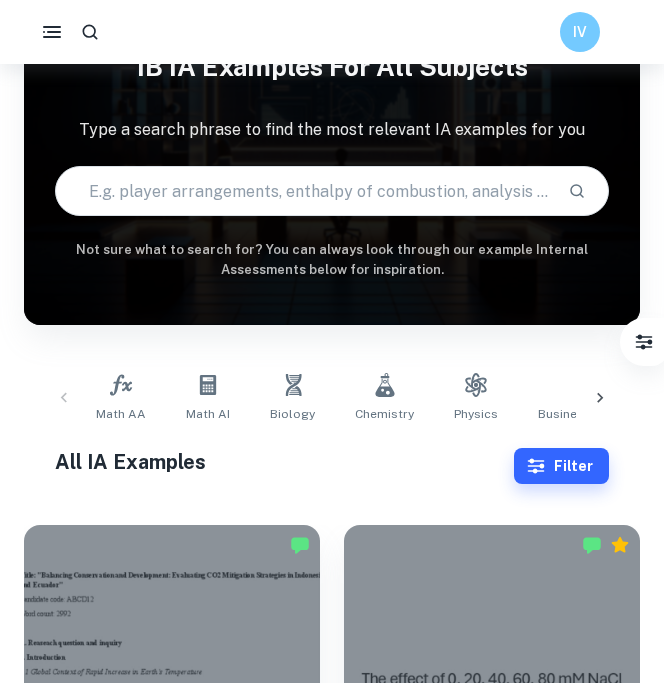 scroll, scrollTop: 123, scrollLeft: 0, axis: vertical 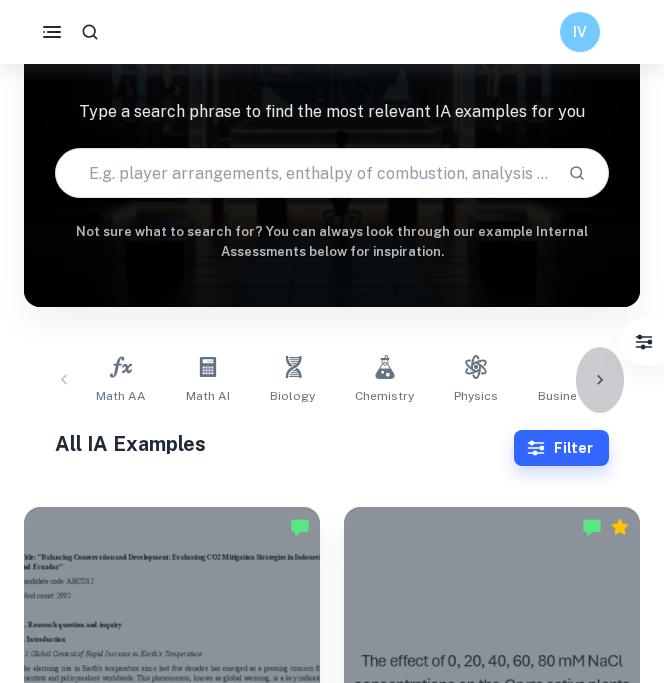 click 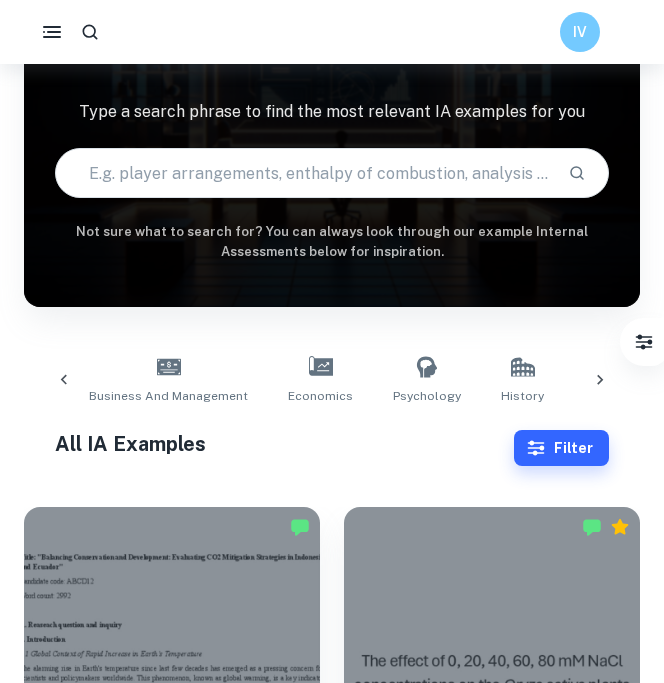 scroll, scrollTop: 0, scrollLeft: 481, axis: horizontal 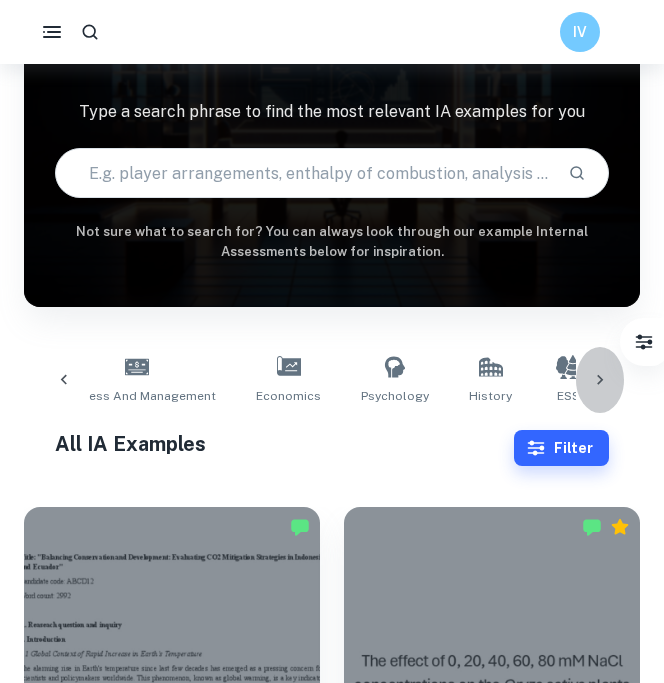 click 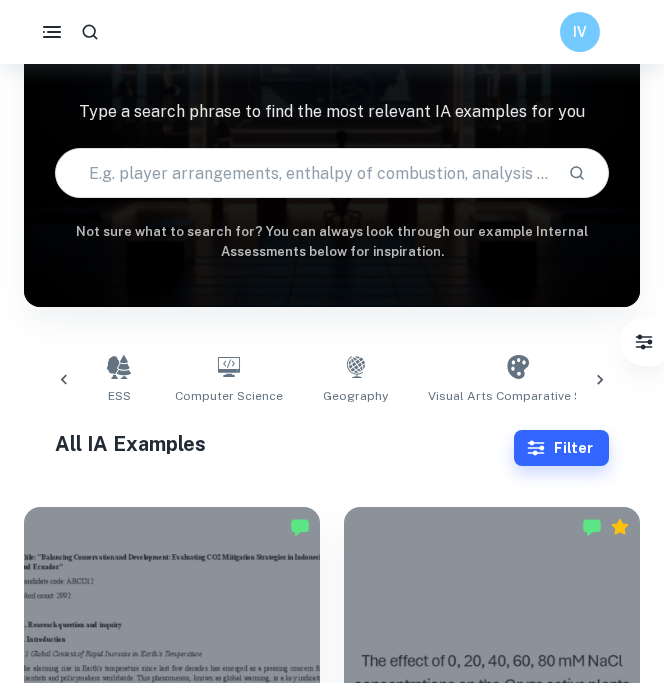 scroll, scrollTop: 0, scrollLeft: 962, axis: horizontal 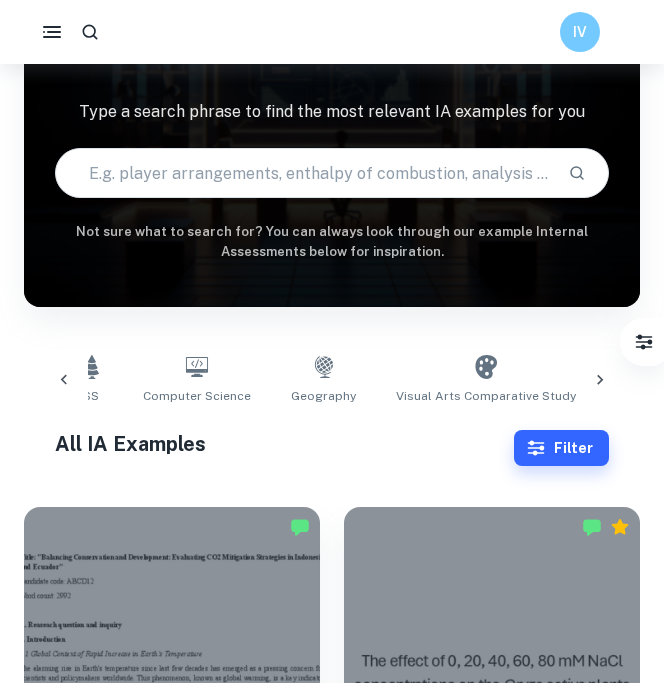 click 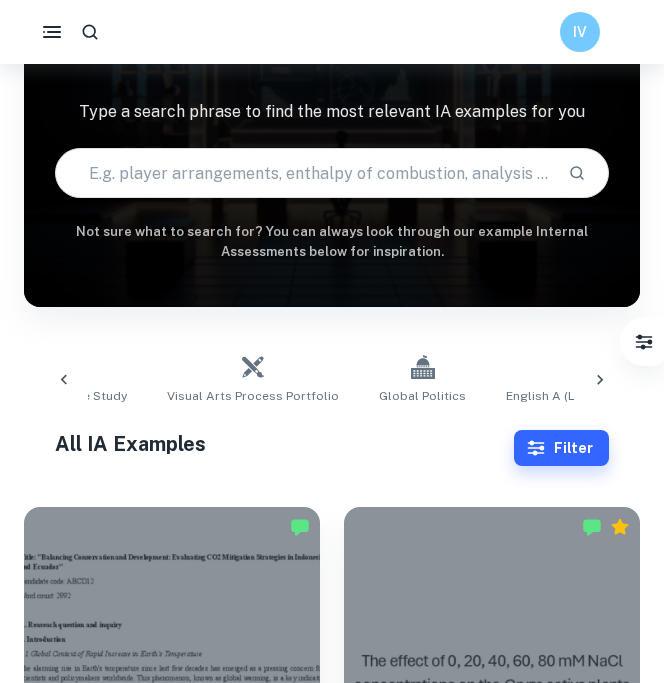 scroll, scrollTop: 0, scrollLeft: 1443, axis: horizontal 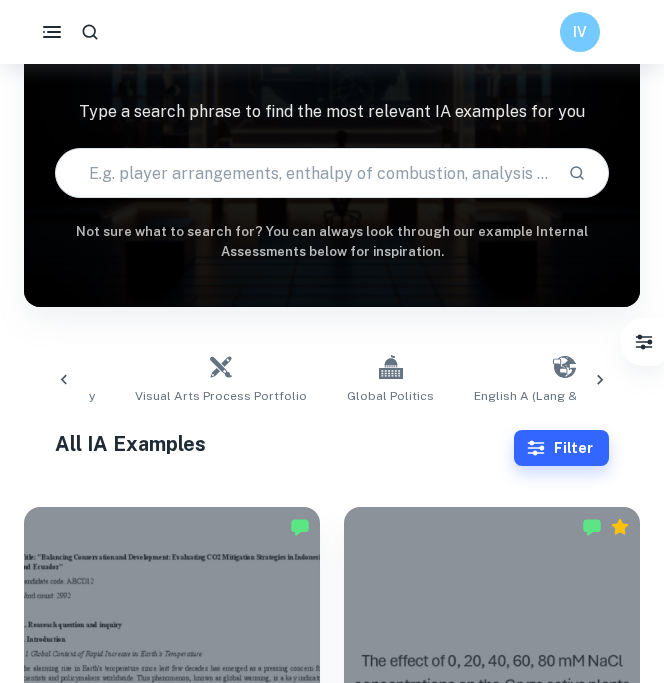 click 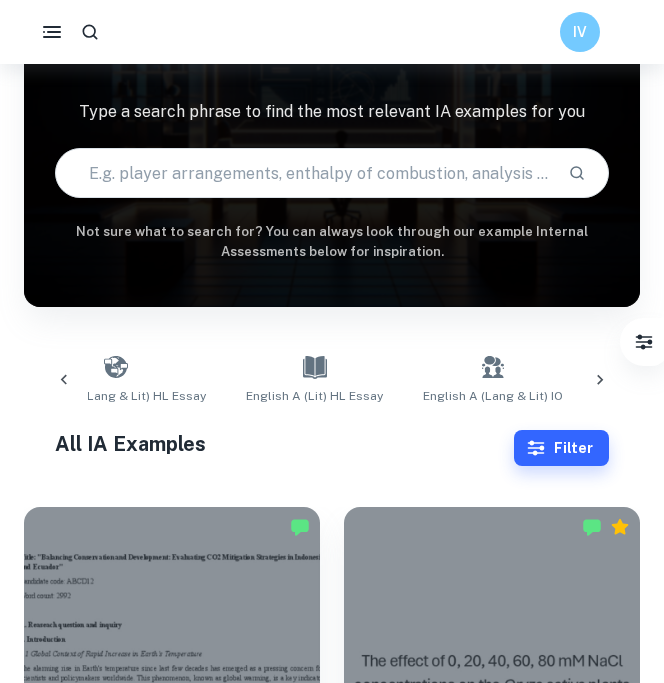scroll, scrollTop: 0, scrollLeft: 1924, axis: horizontal 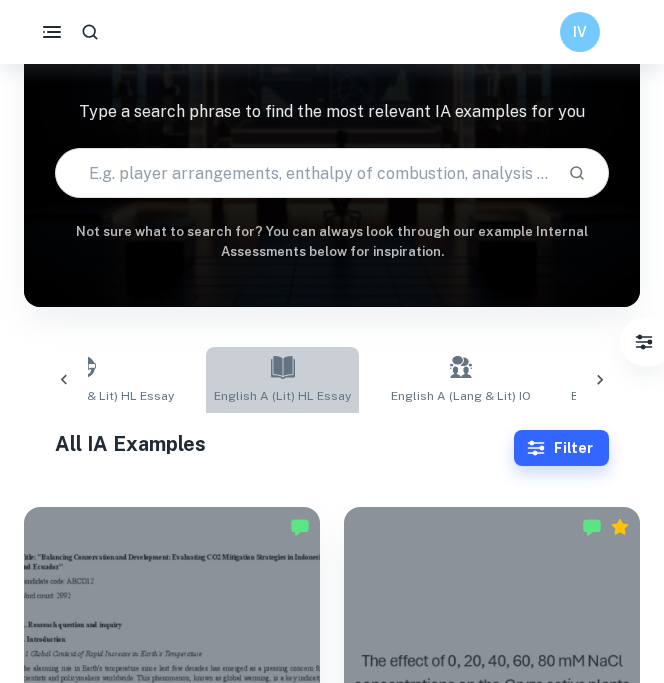 click on "English A (Lit) HL Essay" at bounding box center [282, 380] 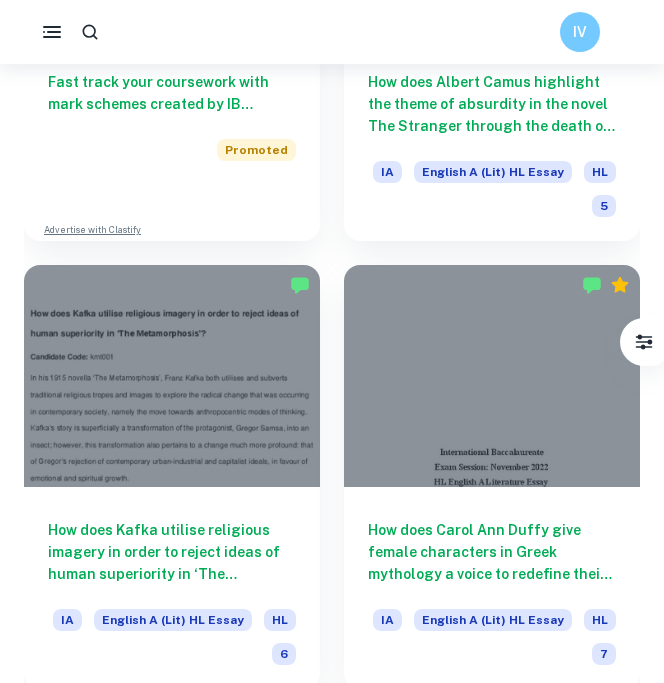 scroll, scrollTop: 2196, scrollLeft: 0, axis: vertical 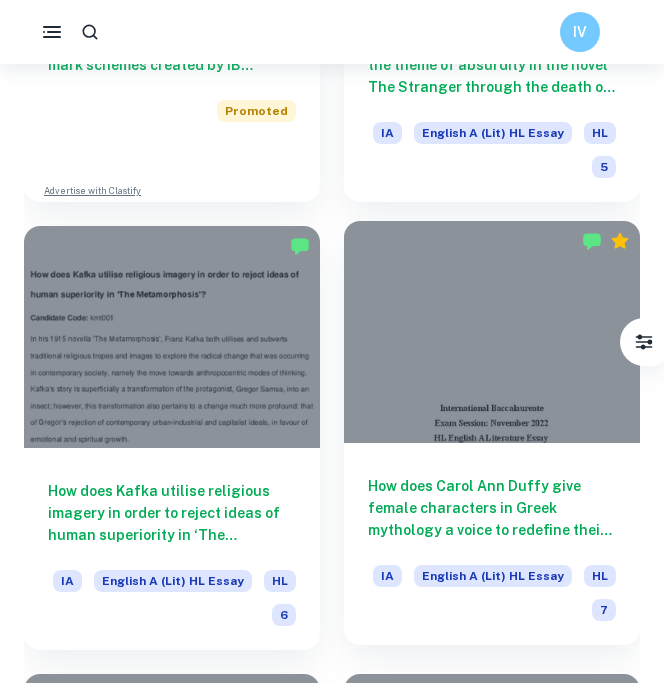click at bounding box center (492, 332) 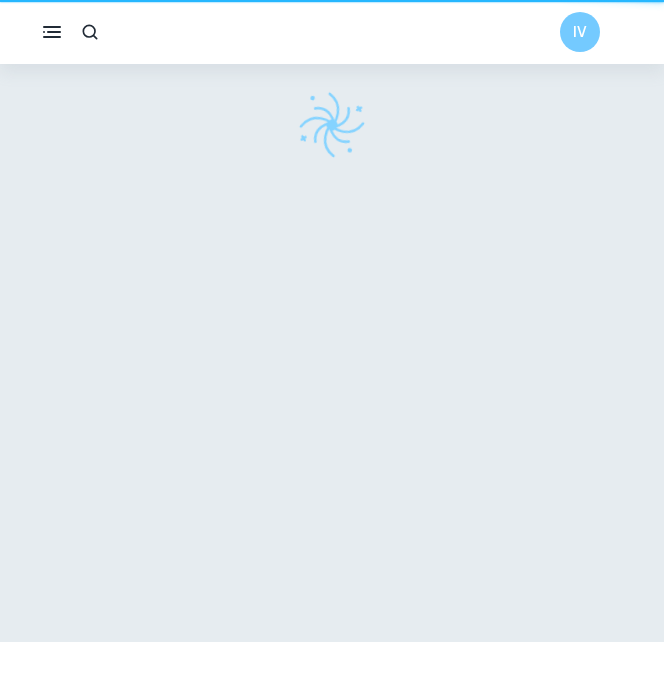 scroll, scrollTop: 0, scrollLeft: 0, axis: both 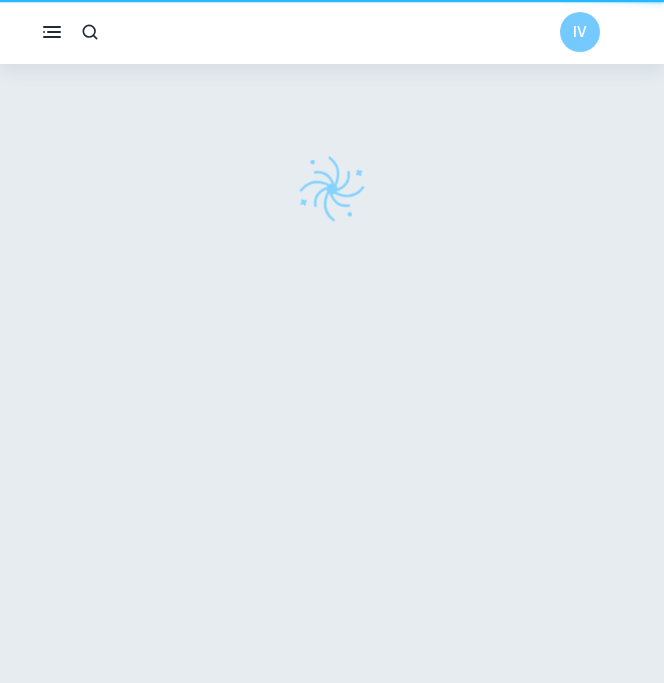 click at bounding box center [332, 385] 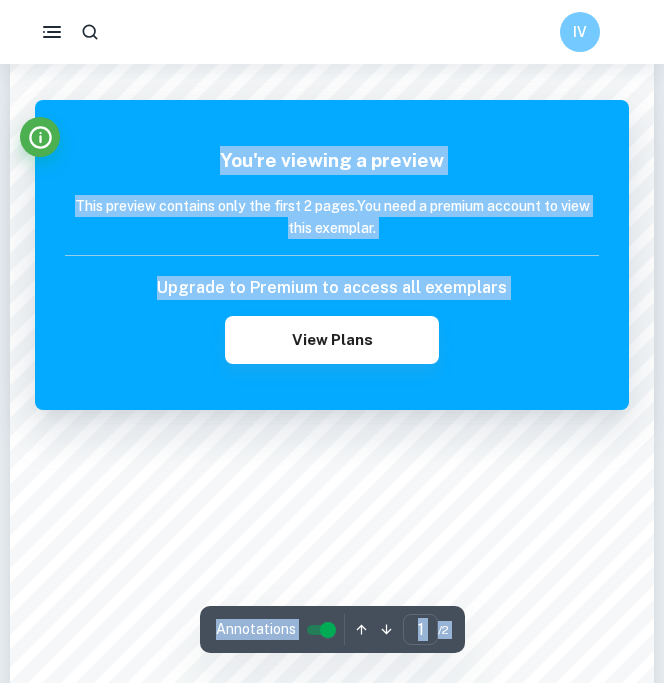 scroll, scrollTop: 0, scrollLeft: 0, axis: both 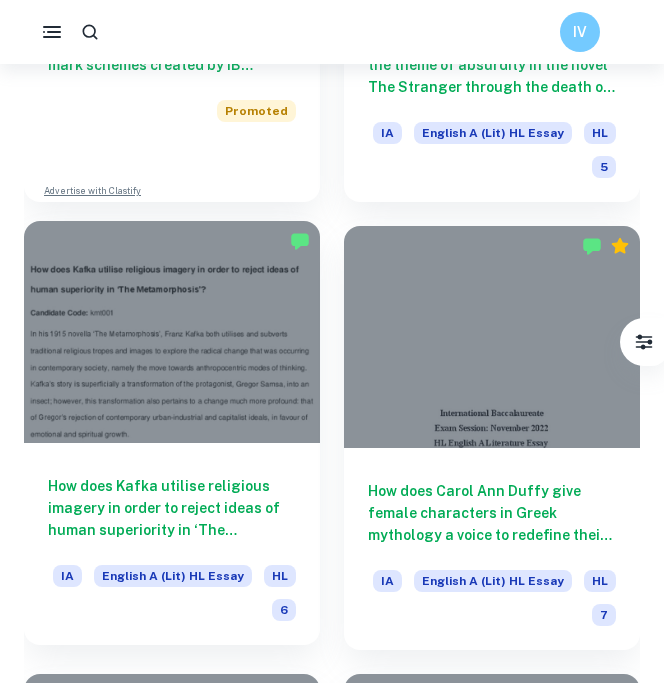 click at bounding box center [172, 332] 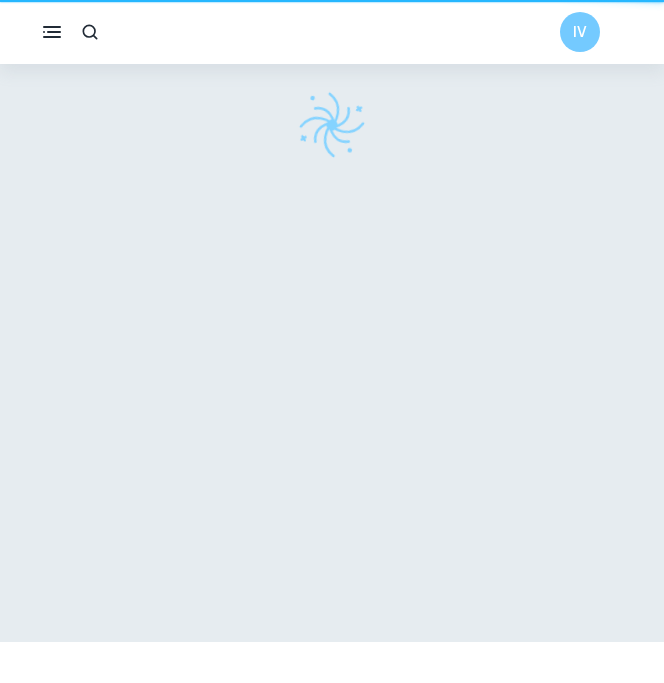 scroll, scrollTop: 0, scrollLeft: 0, axis: both 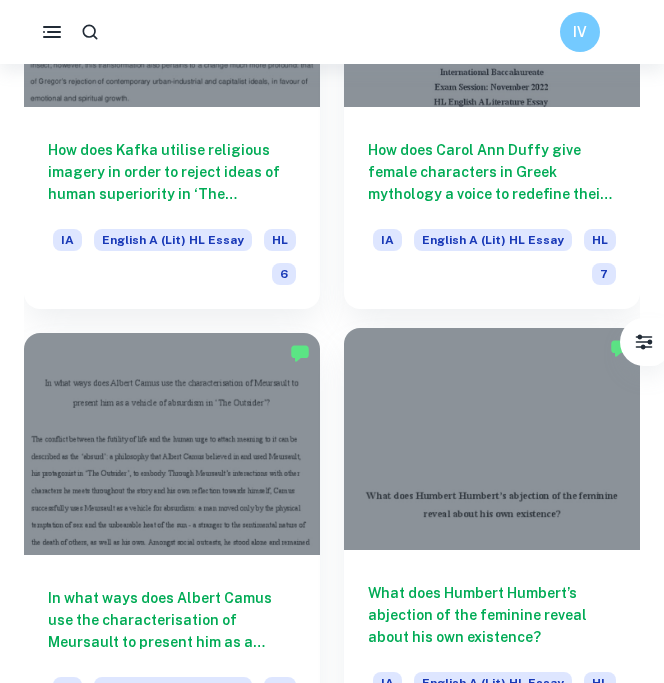click at bounding box center (492, 439) 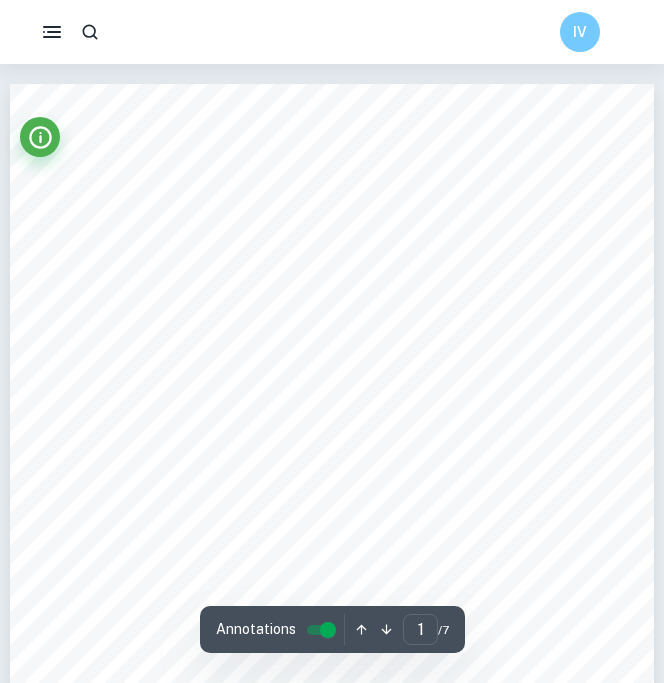 scroll, scrollTop: 13, scrollLeft: 0, axis: vertical 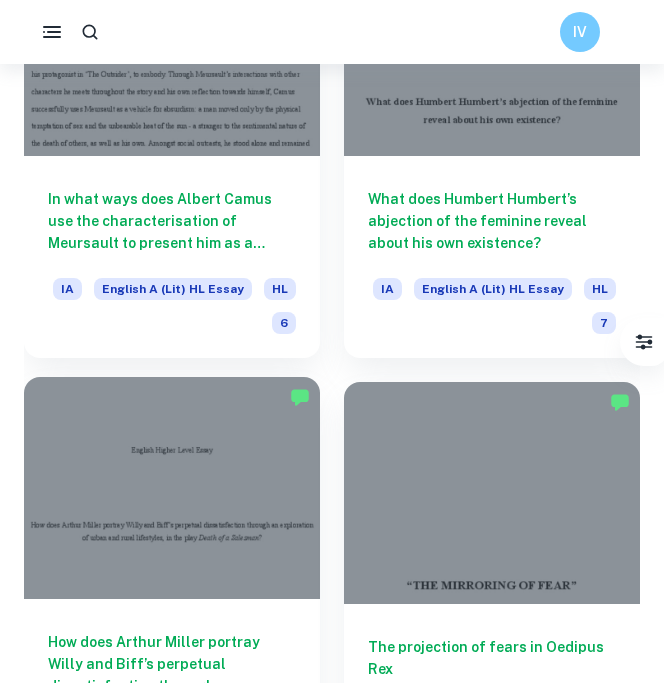 click at bounding box center (172, 488) 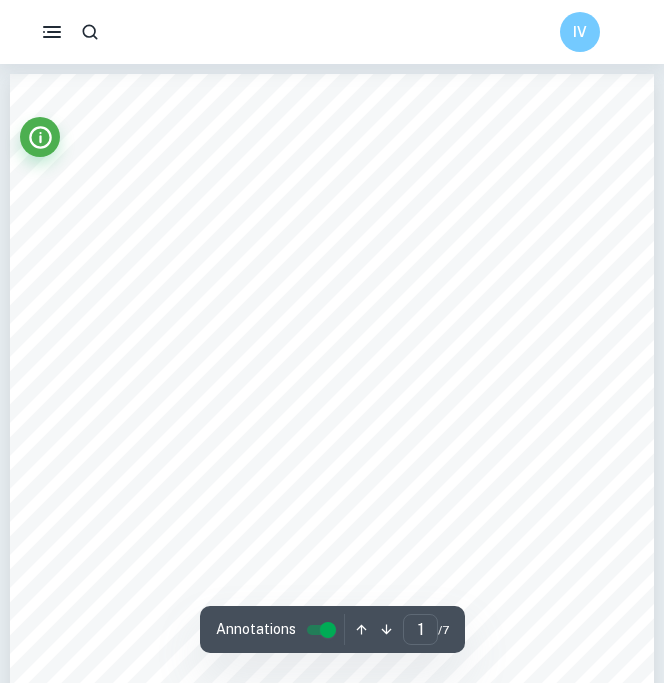 scroll, scrollTop: 11, scrollLeft: 0, axis: vertical 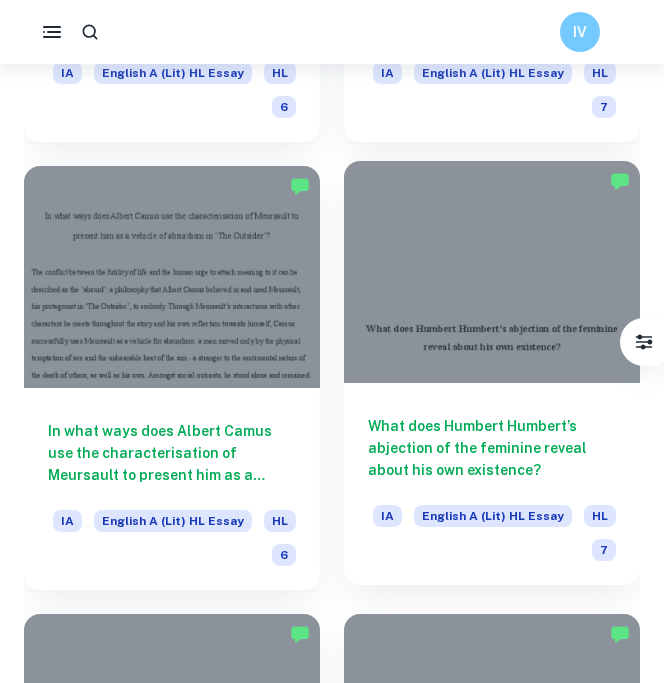 click at bounding box center (492, 272) 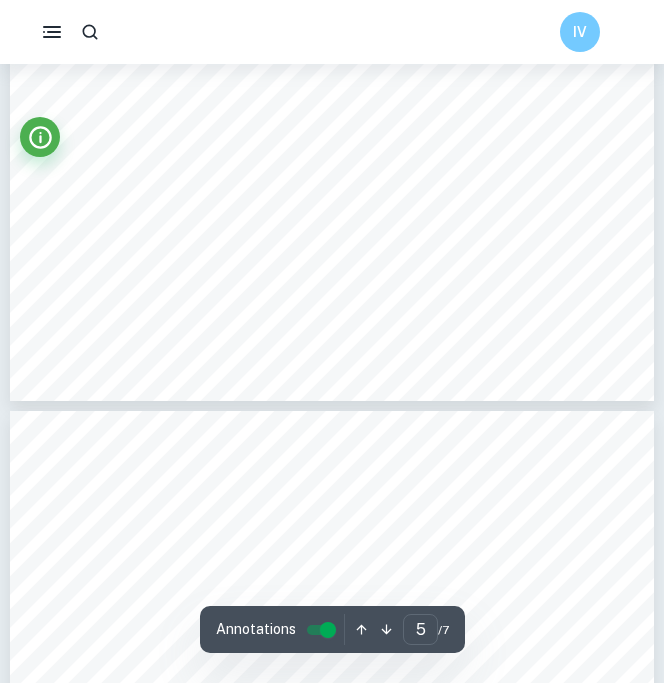 scroll, scrollTop: 4107, scrollLeft: 0, axis: vertical 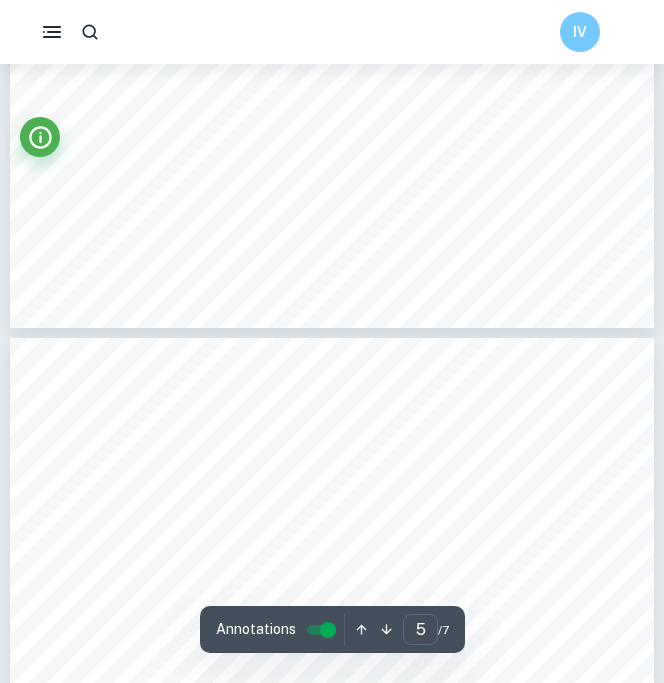 type on "6" 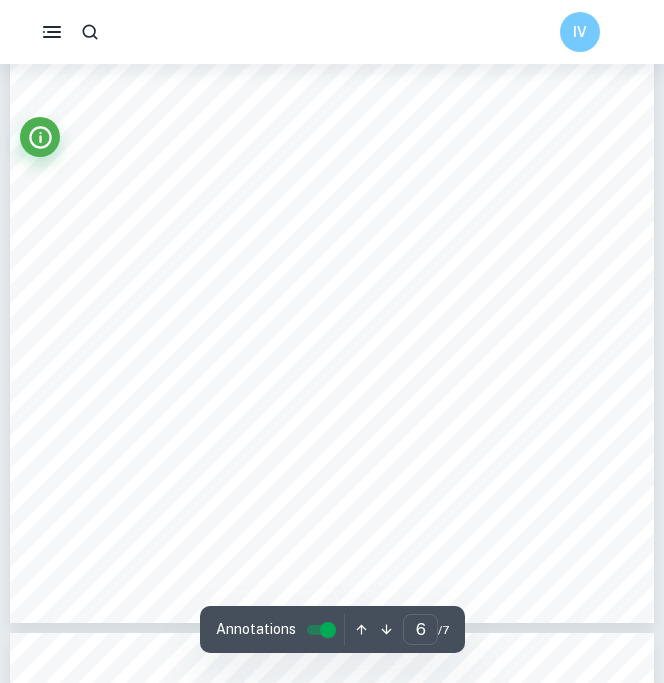 scroll, scrollTop: 4711, scrollLeft: 0, axis: vertical 